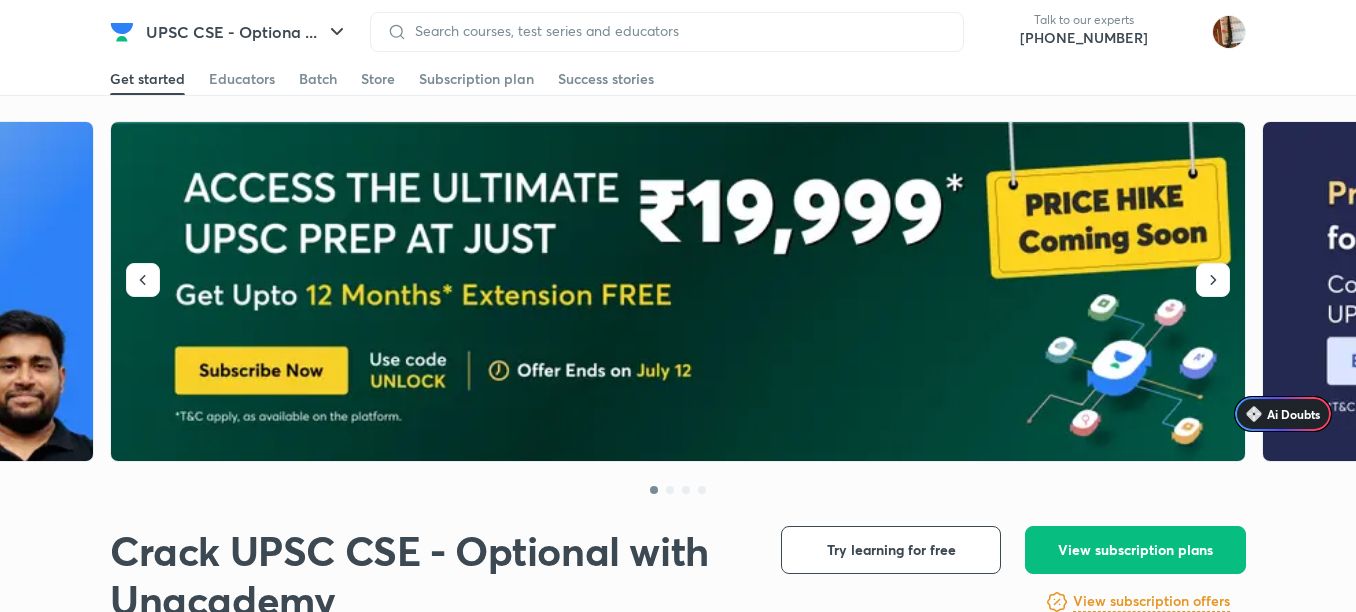 scroll, scrollTop: 0, scrollLeft: 0, axis: both 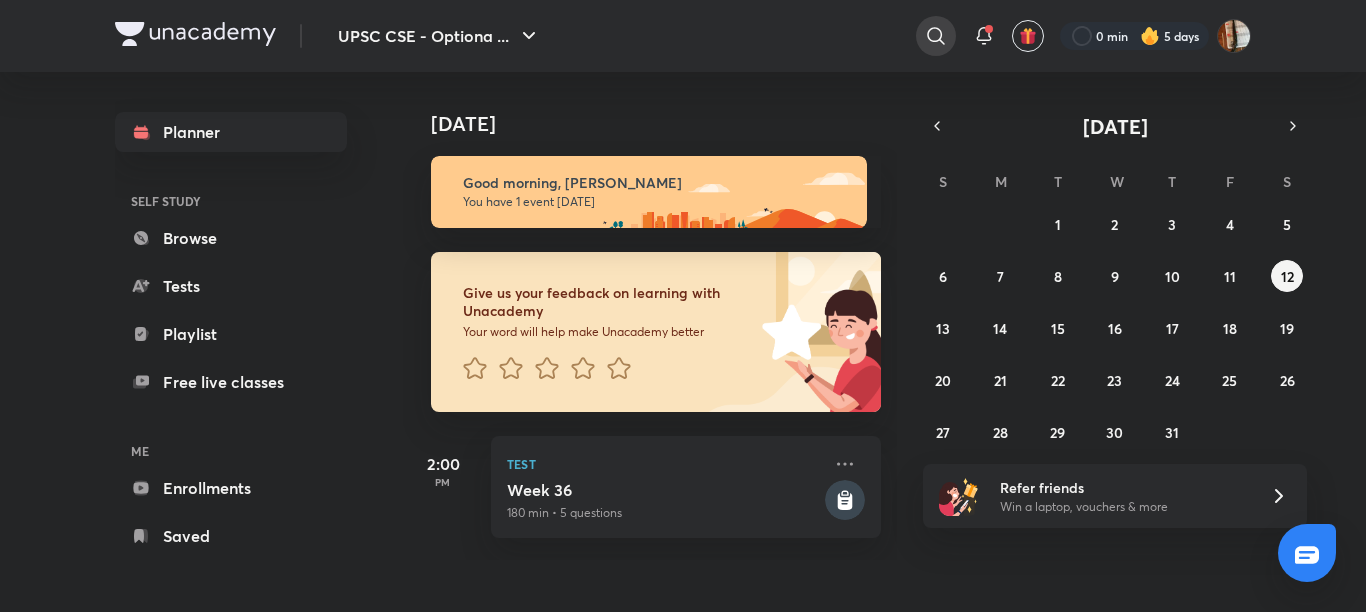 click 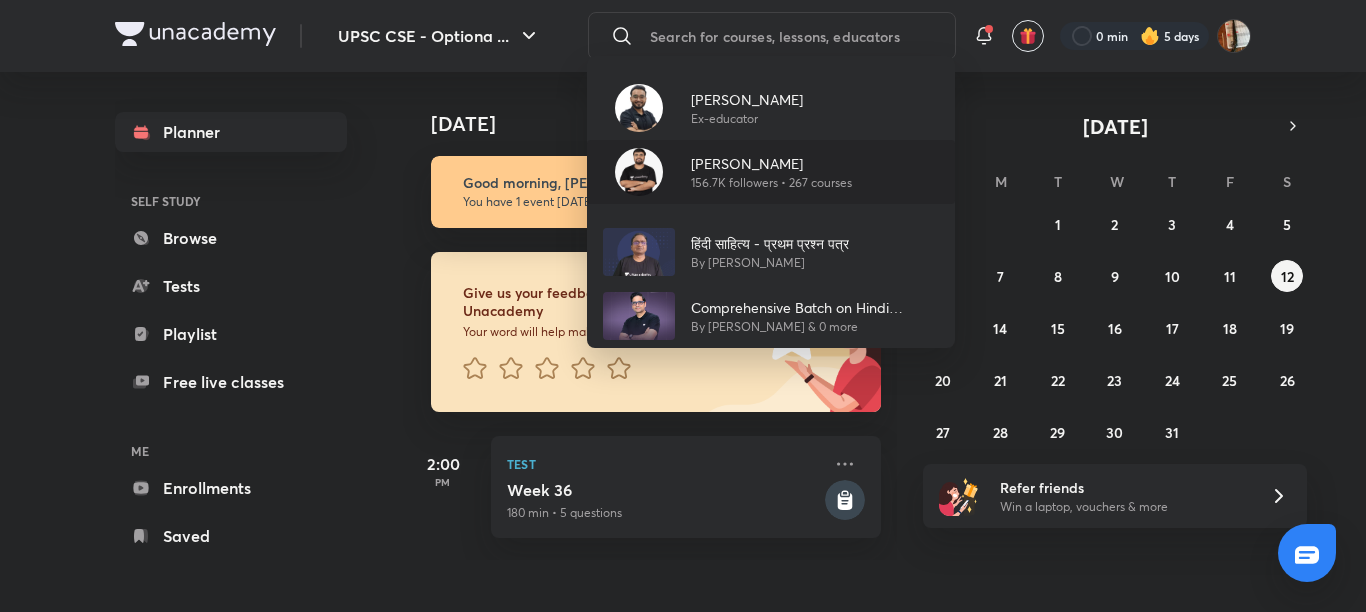 click on "[PERSON_NAME]" at bounding box center [771, 163] 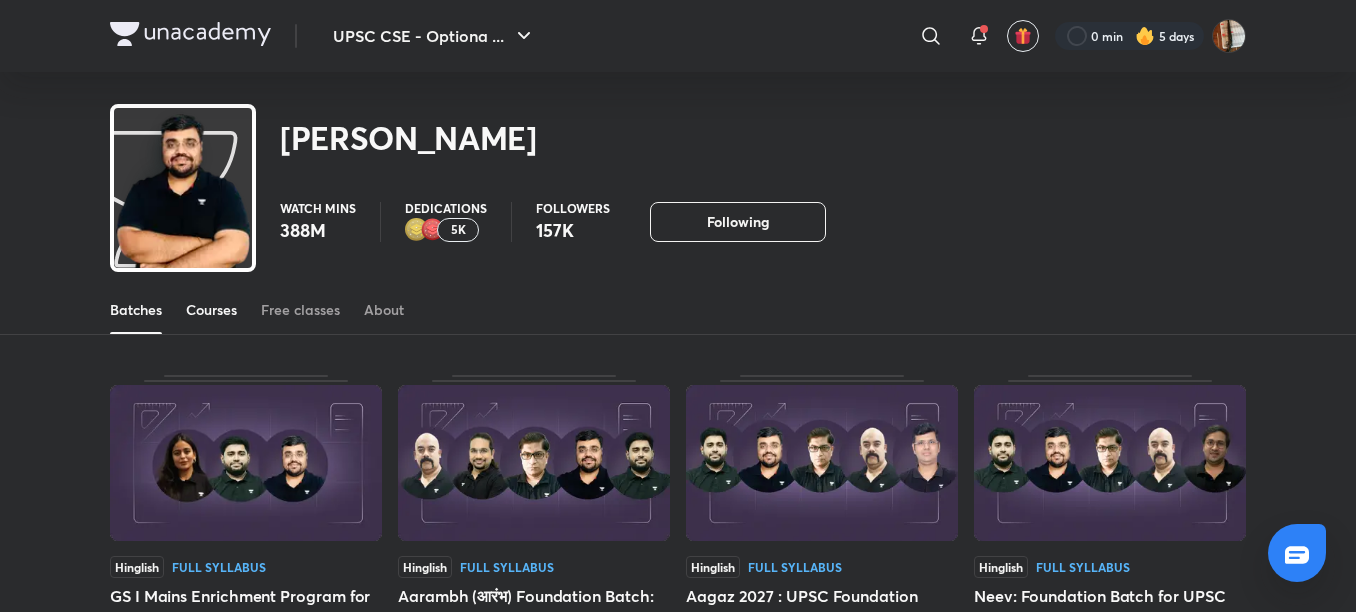 click on "Courses" at bounding box center [211, 310] 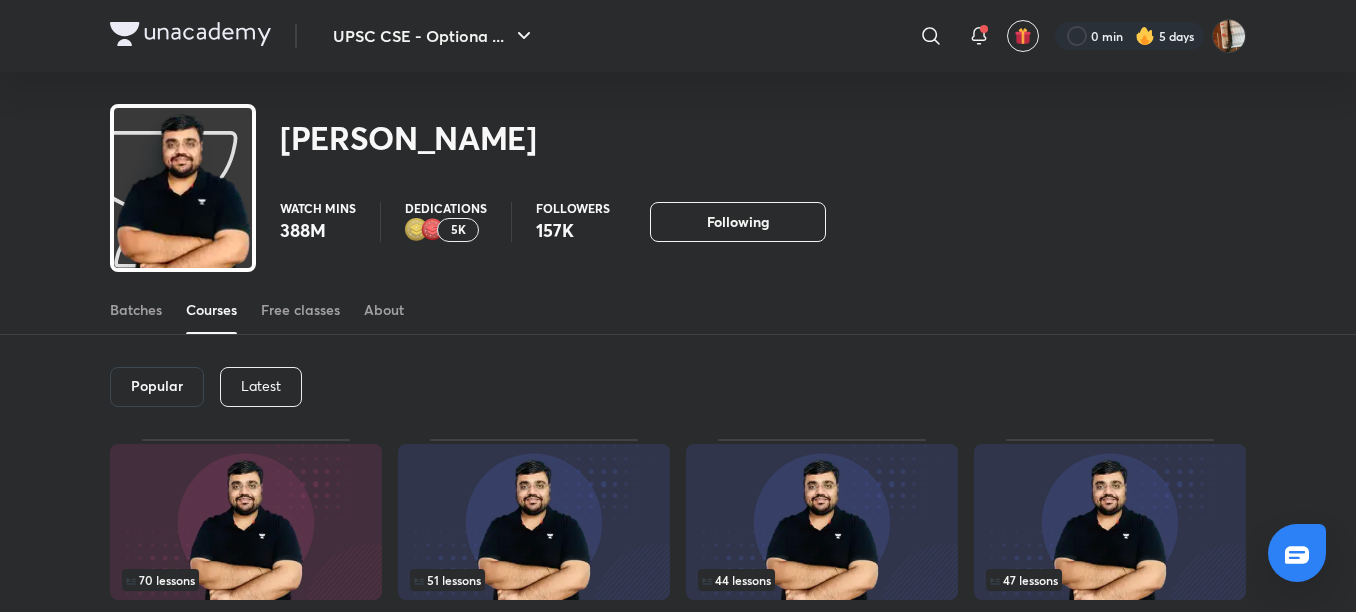 click on "Latest" at bounding box center [261, 387] 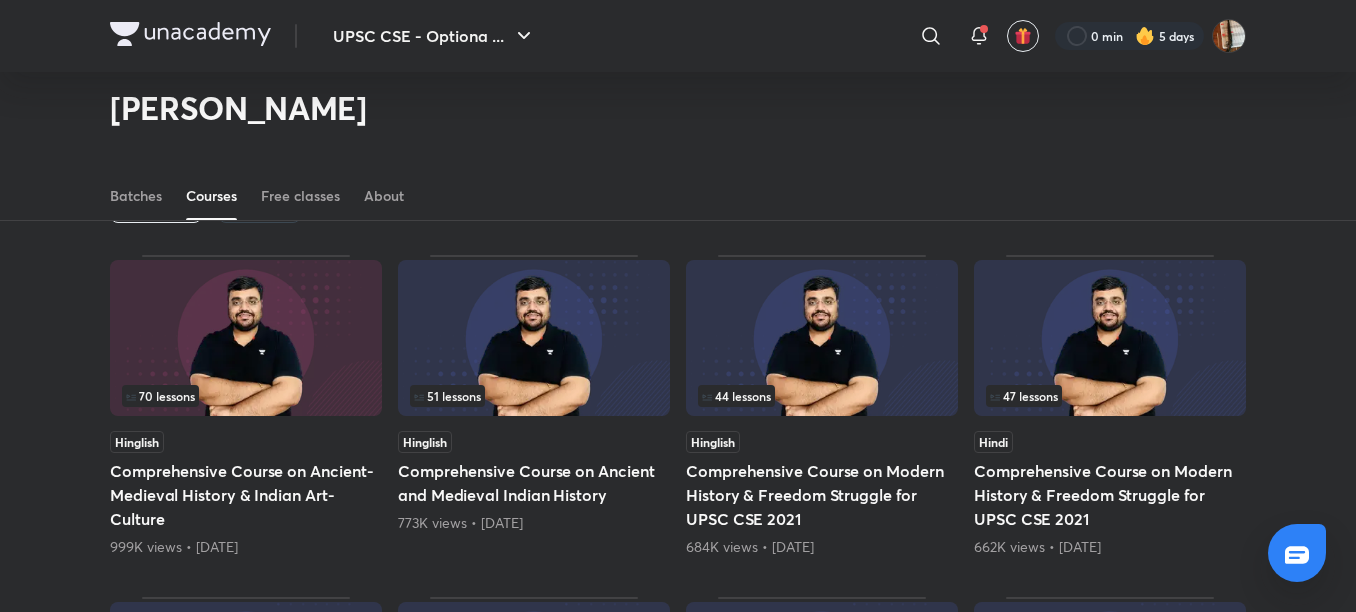 scroll, scrollTop: 148, scrollLeft: 0, axis: vertical 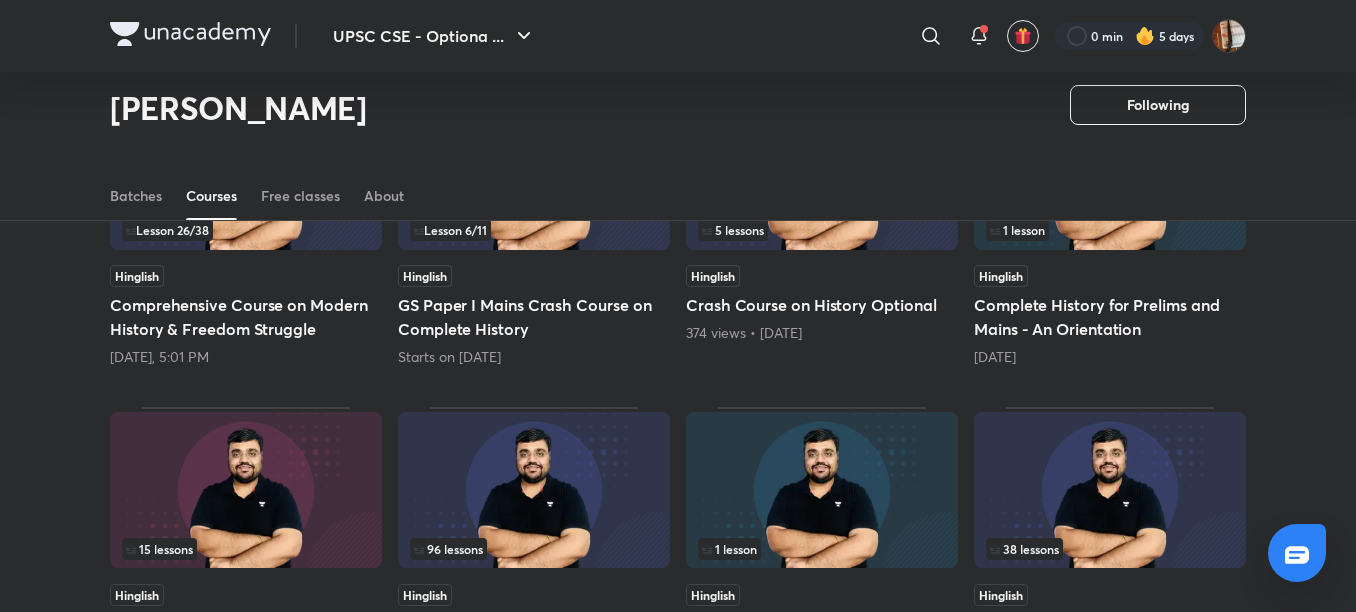 click at bounding box center (534, 490) 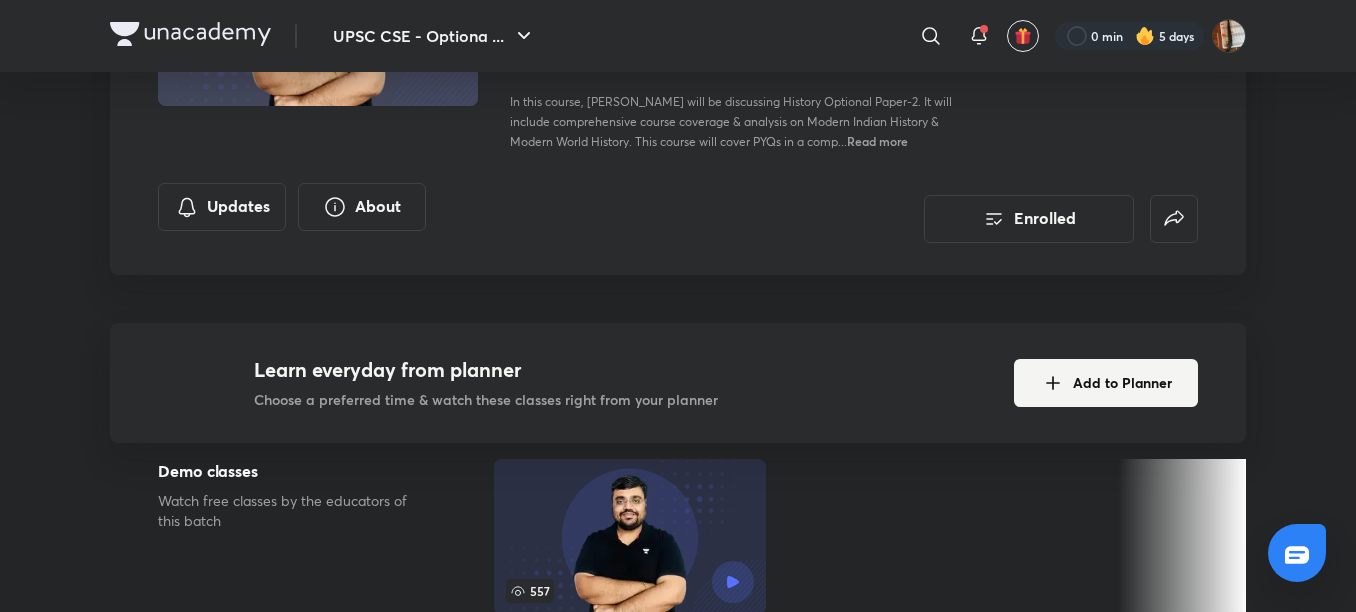 scroll, scrollTop: 0, scrollLeft: 0, axis: both 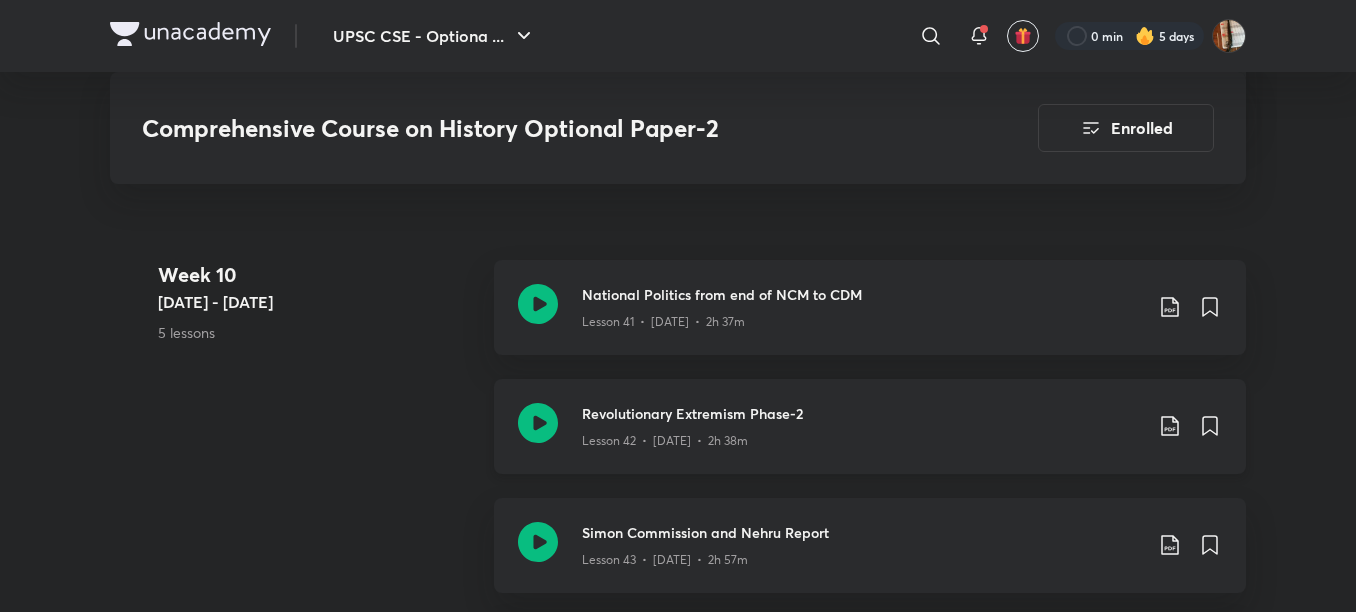 click on "Revolutionary Extremism Phase-2" at bounding box center [862, 413] 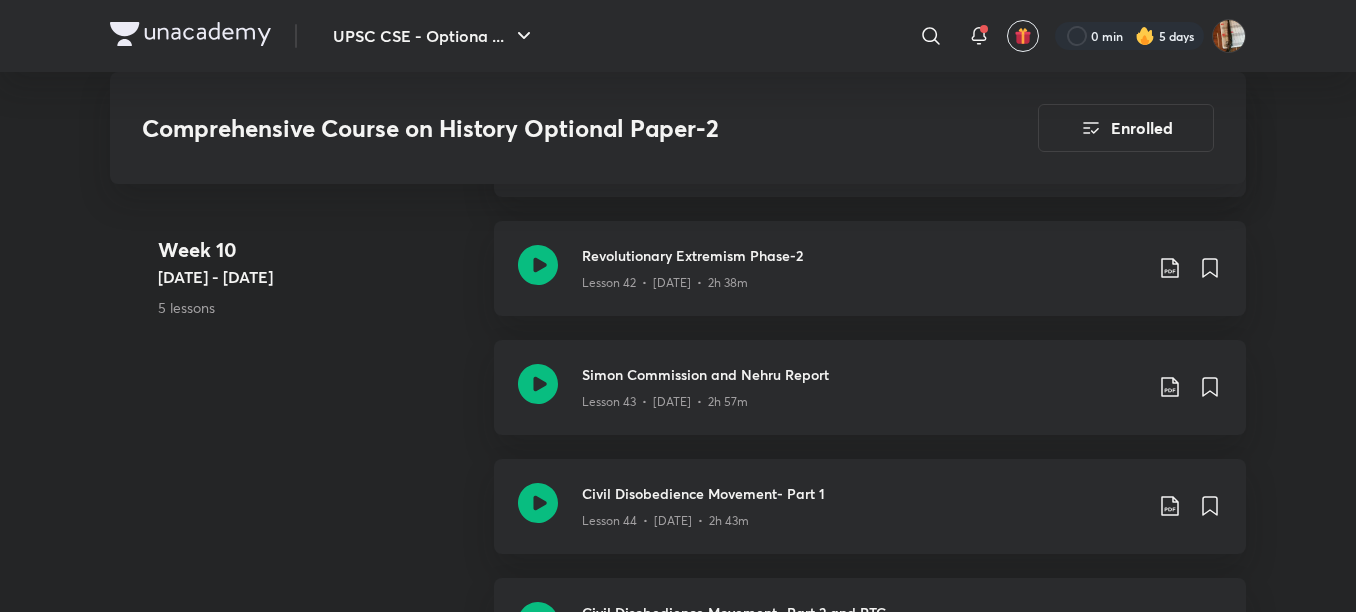 scroll, scrollTop: 7054, scrollLeft: 0, axis: vertical 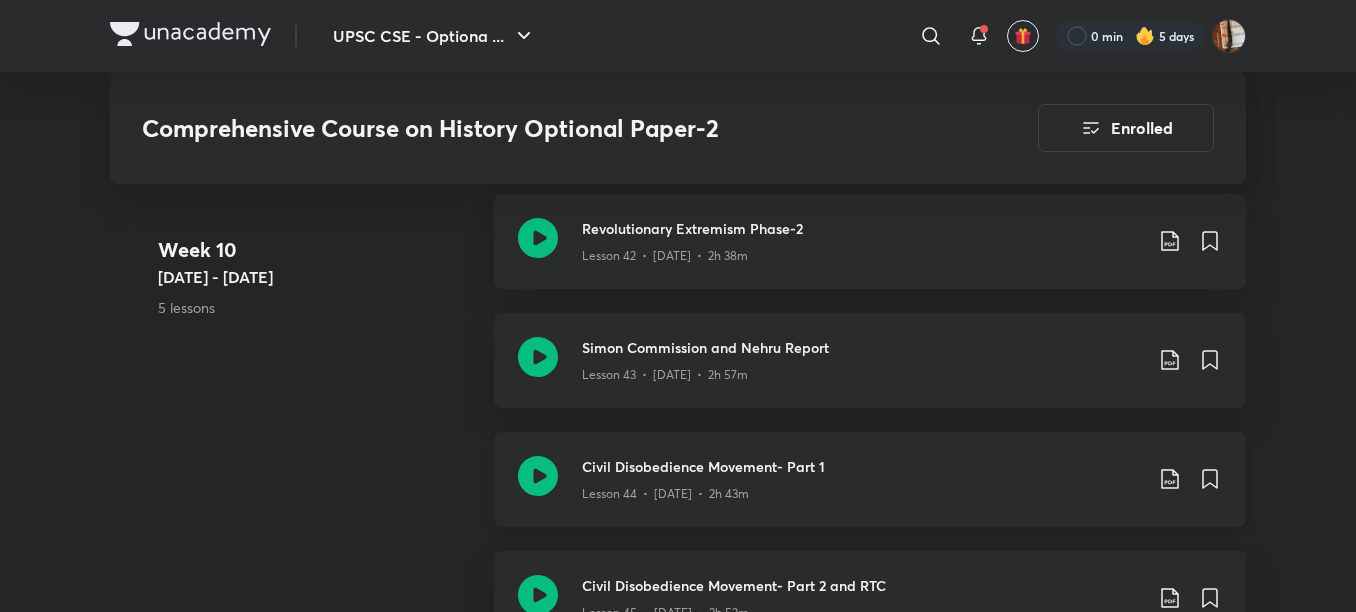 click on "Civil Disobedience Movement- Part 1" at bounding box center (862, 466) 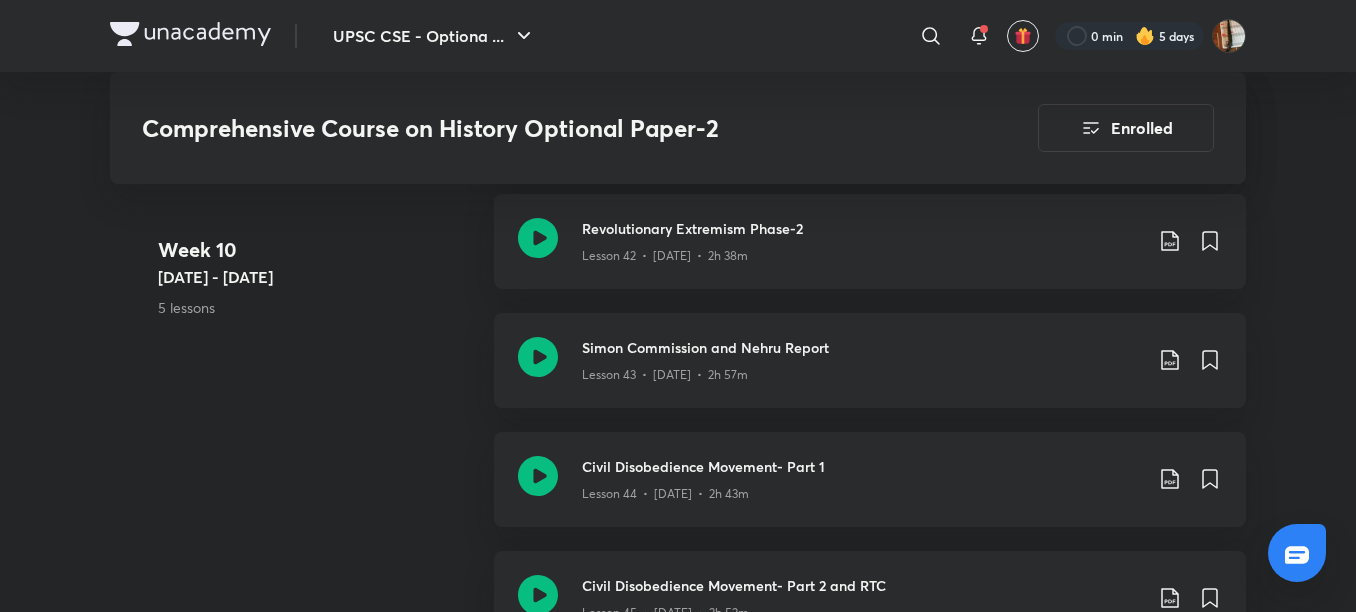 click on "Learn everyday from planner Choose a preferred time & watch these classes right from your planner Add to Planner" at bounding box center (678, -6381) 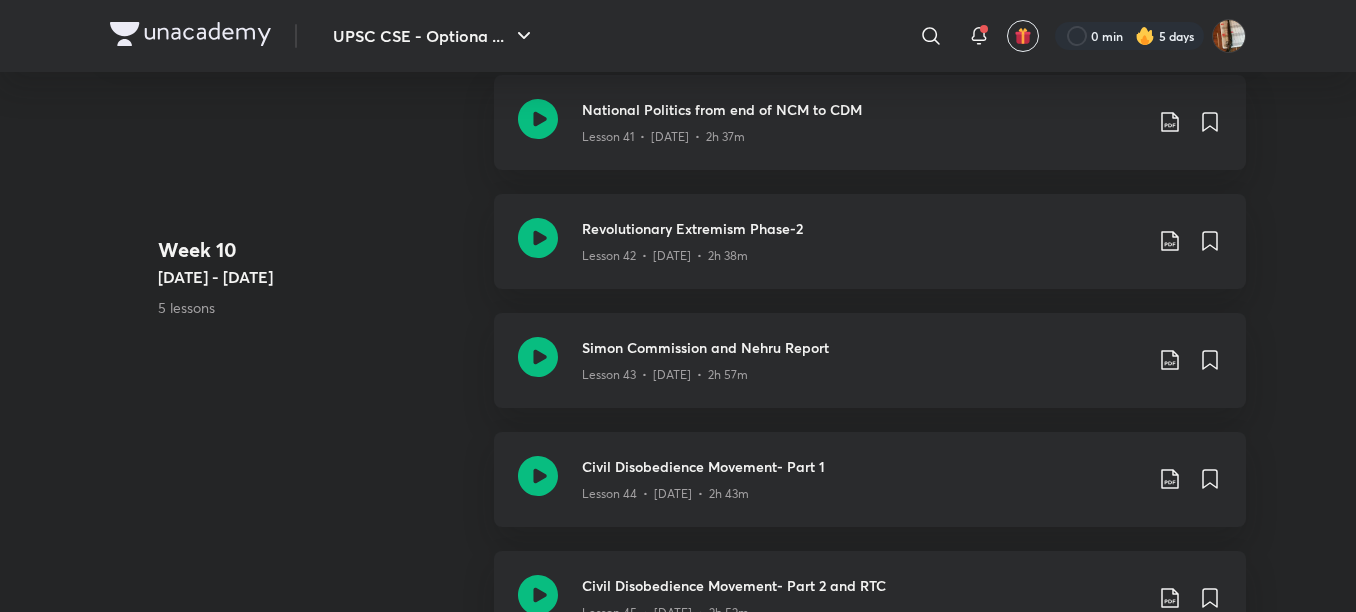scroll, scrollTop: 0, scrollLeft: 0, axis: both 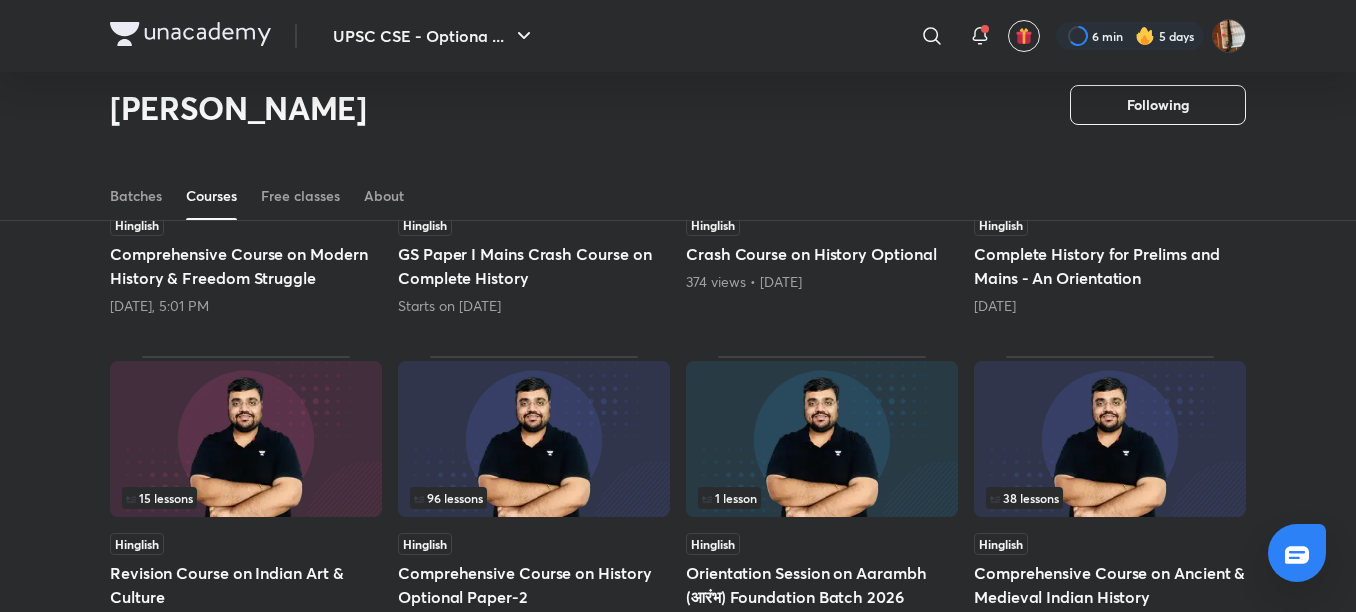 click on "Comprehensive Course on History Optional Paper-2" at bounding box center (534, 585) 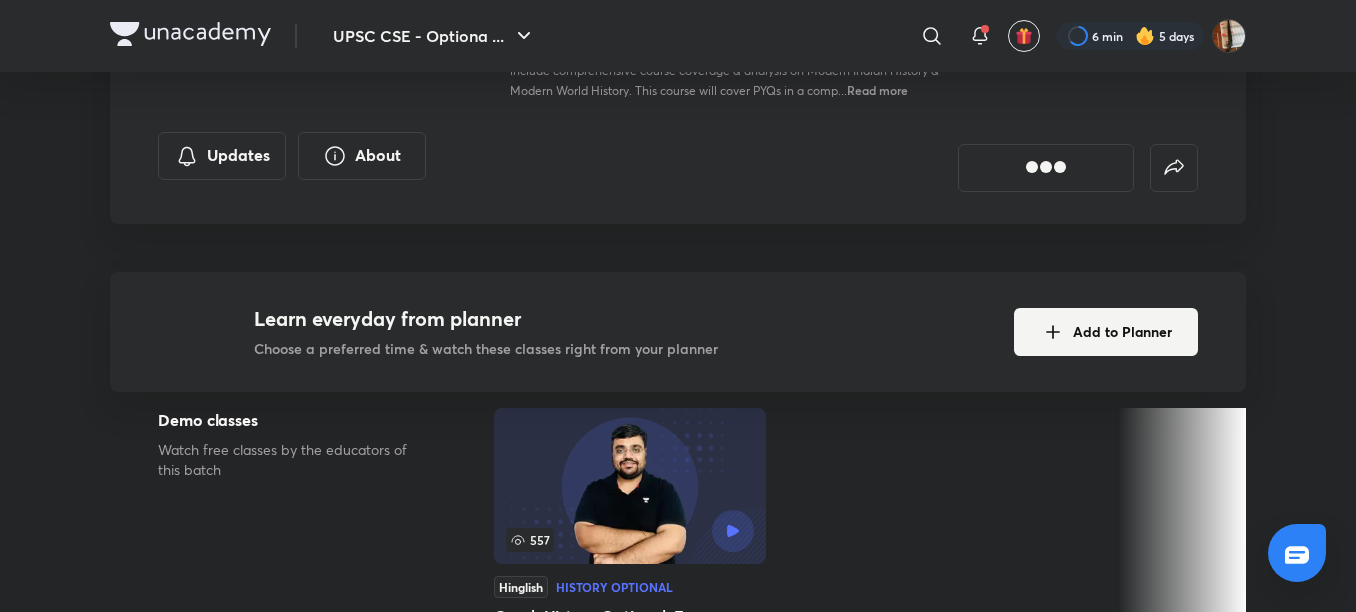 scroll, scrollTop: 0, scrollLeft: 0, axis: both 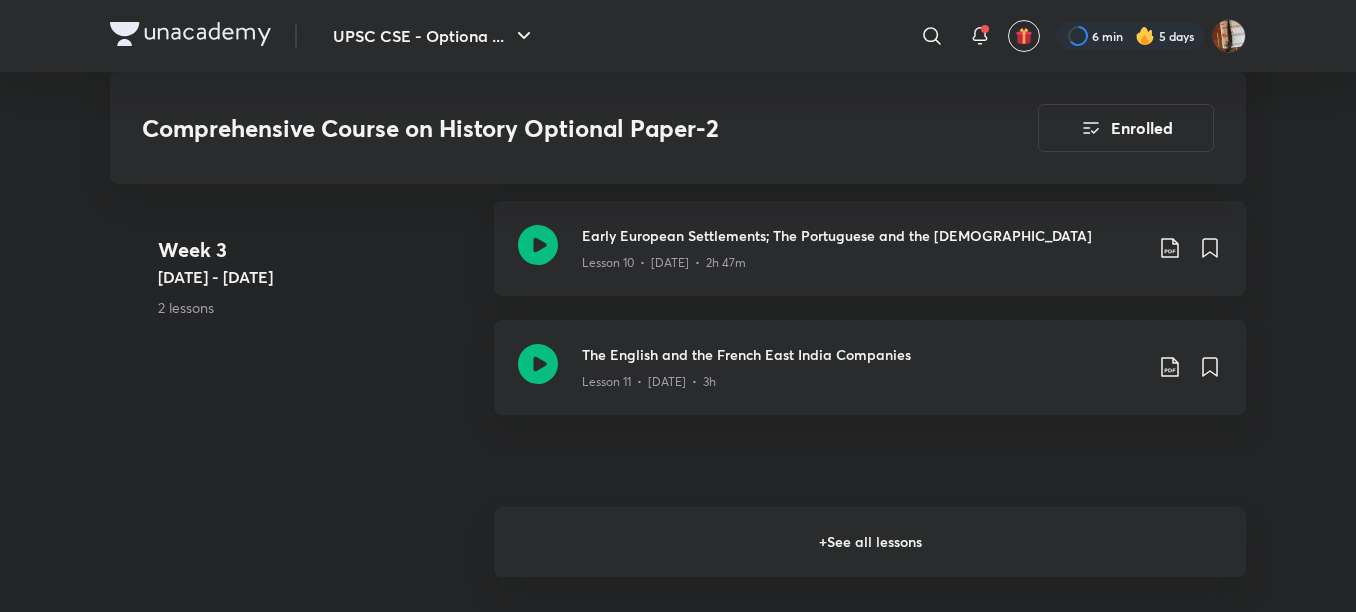 click on "+  See all lessons" at bounding box center [870, 542] 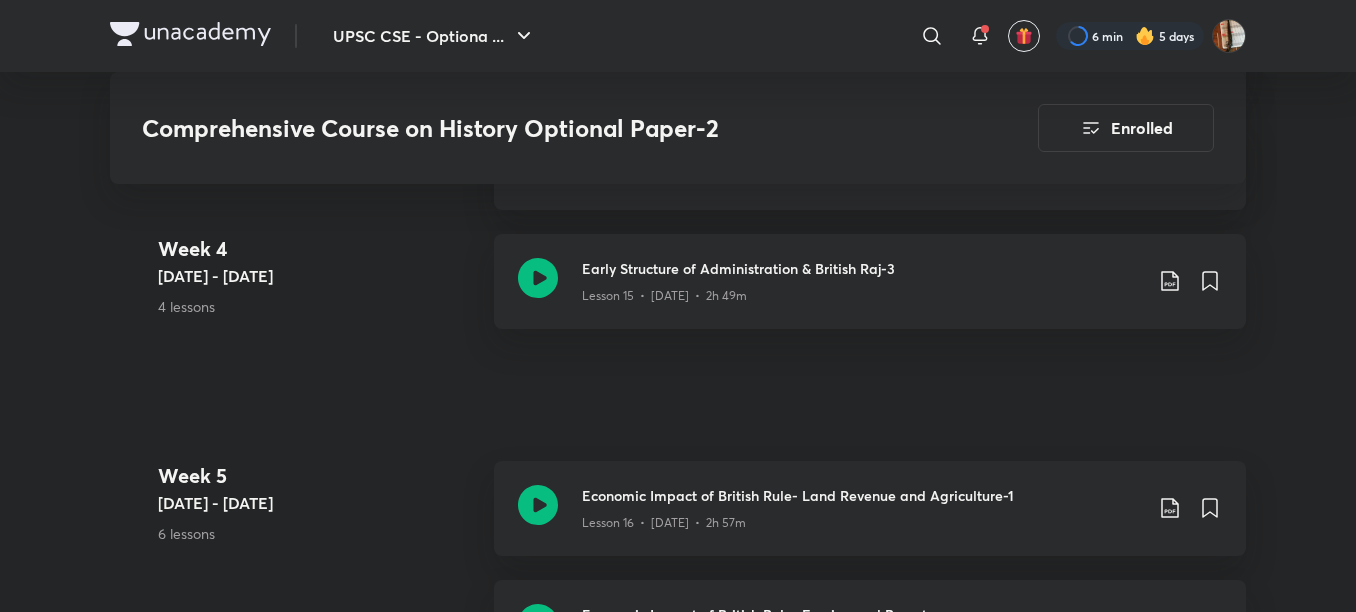 scroll, scrollTop: 3142, scrollLeft: 0, axis: vertical 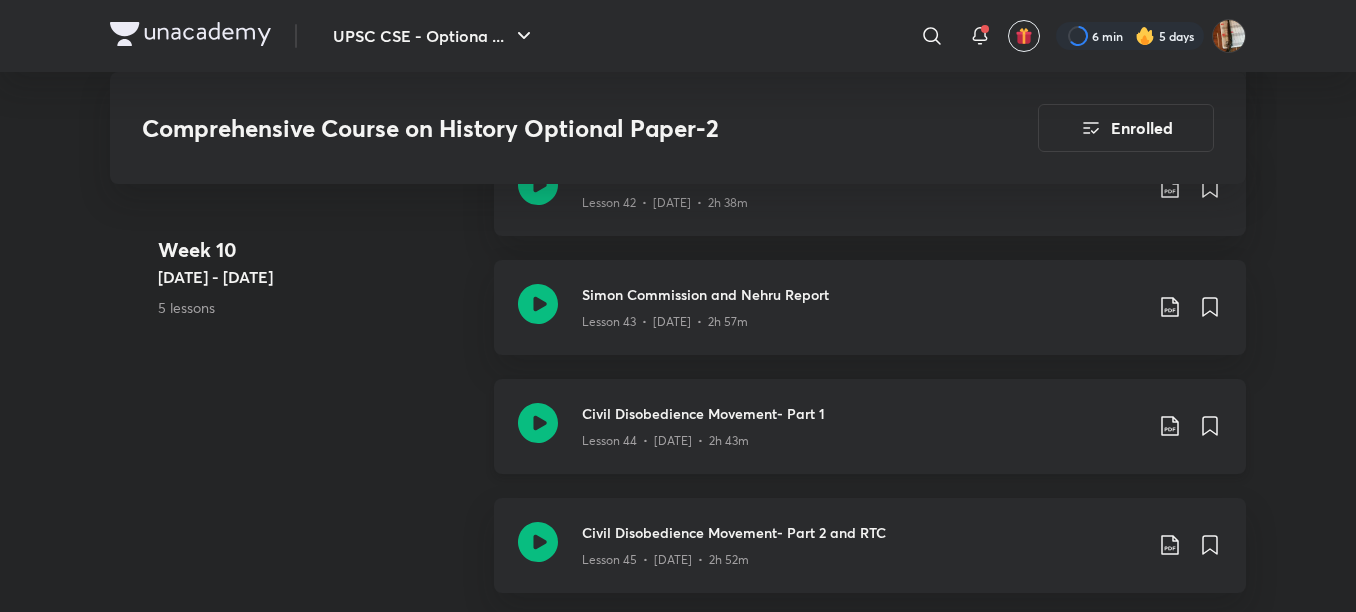 click on "Lesson 44  •  [DATE]  •  2h 43m" at bounding box center [862, 437] 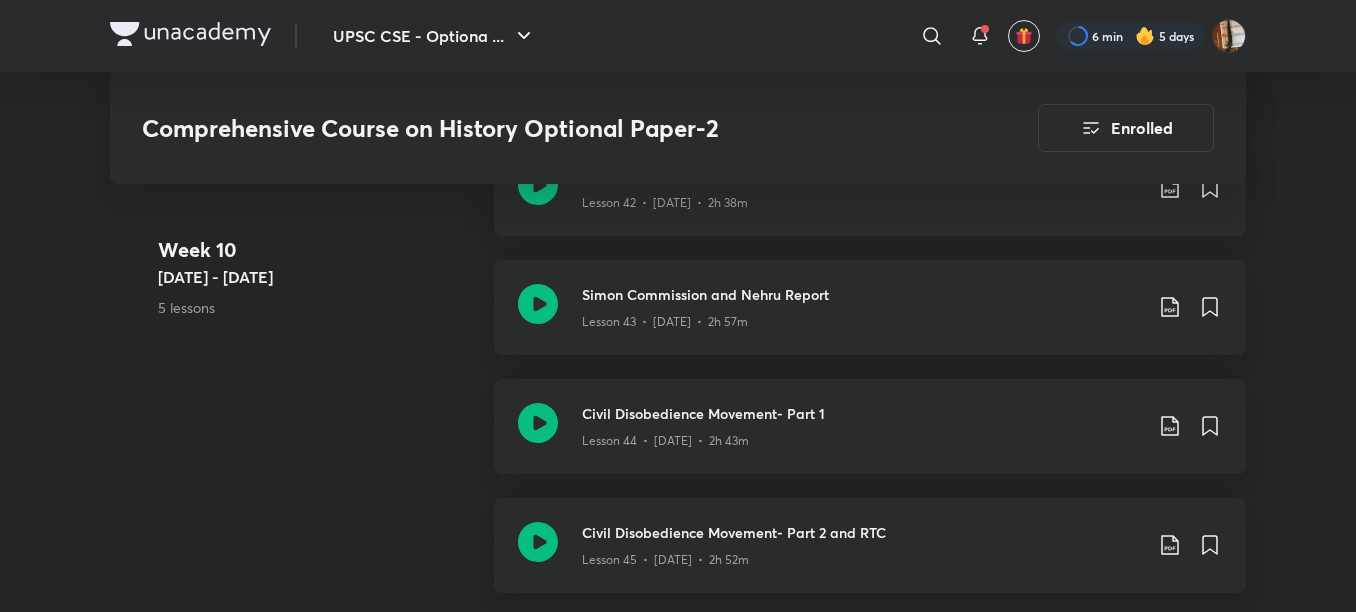 scroll, scrollTop: 7107, scrollLeft: 0, axis: vertical 